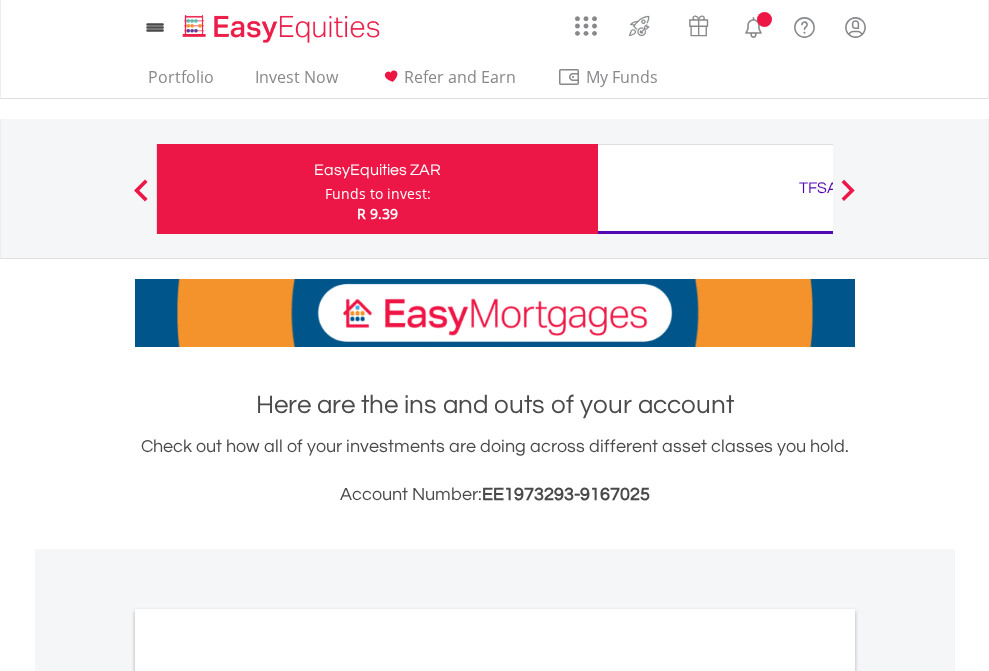 scroll, scrollTop: 0, scrollLeft: 0, axis: both 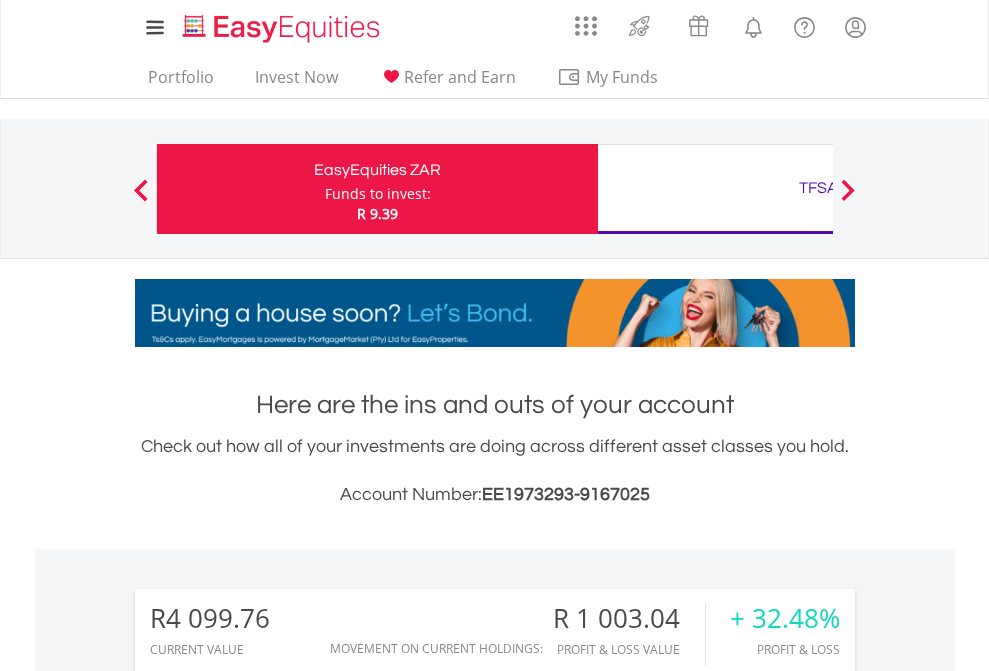 click on "Funds to invest:" at bounding box center (378, 194) 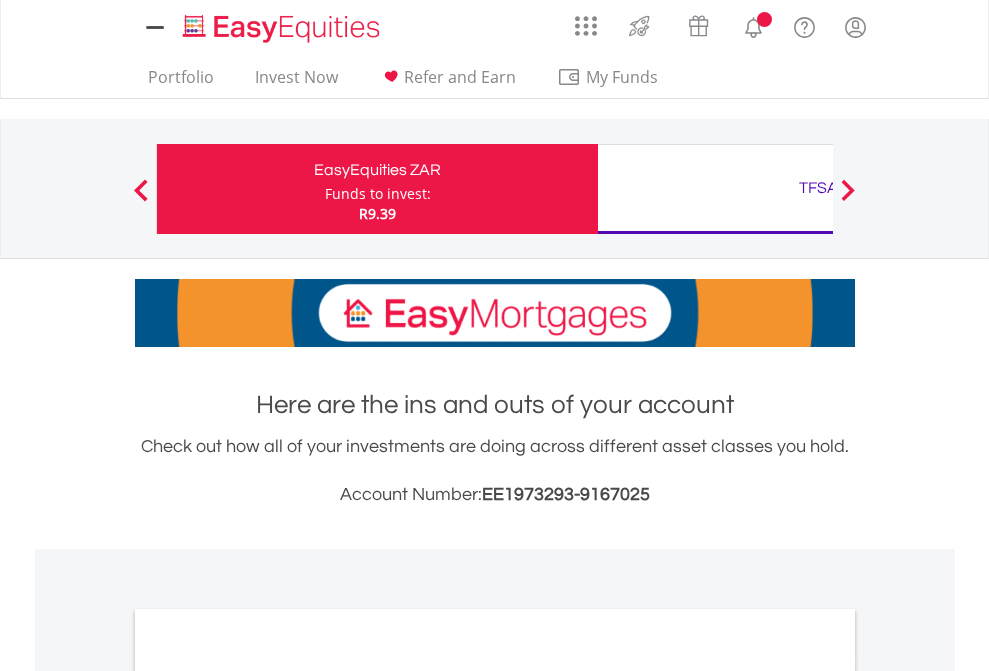 scroll, scrollTop: 0, scrollLeft: 0, axis: both 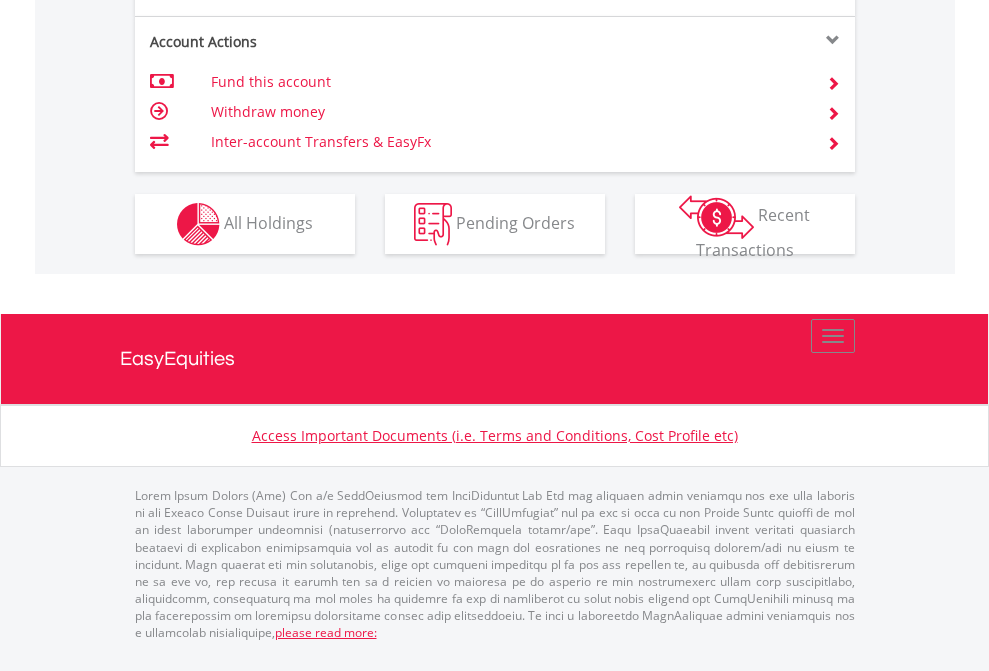 click on "Investment types" at bounding box center (706, -337) 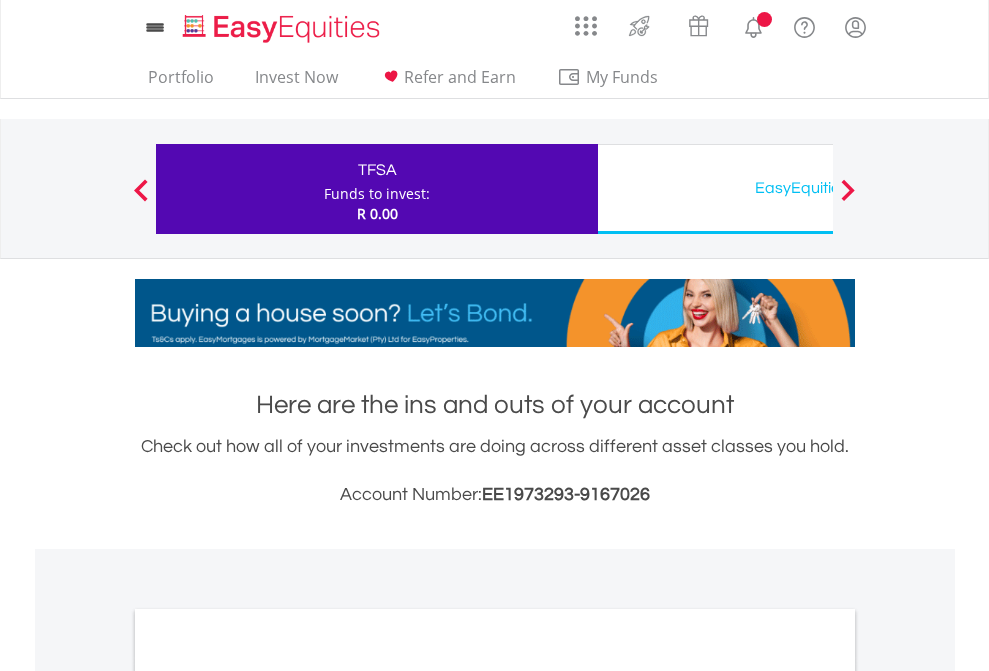 scroll, scrollTop: 0, scrollLeft: 0, axis: both 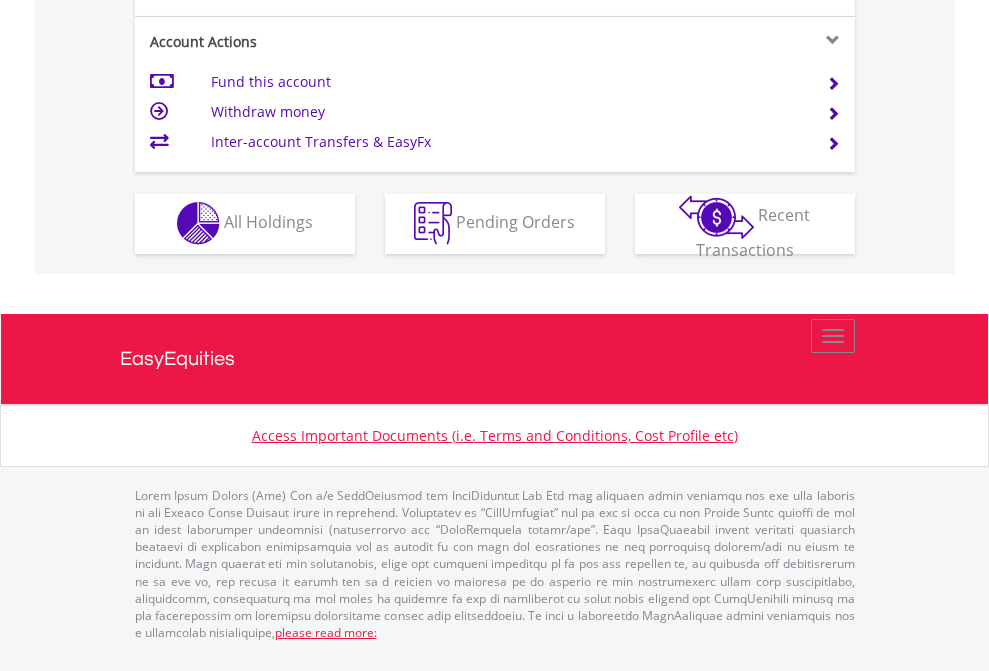 click on "Investment types" at bounding box center [706, -353] 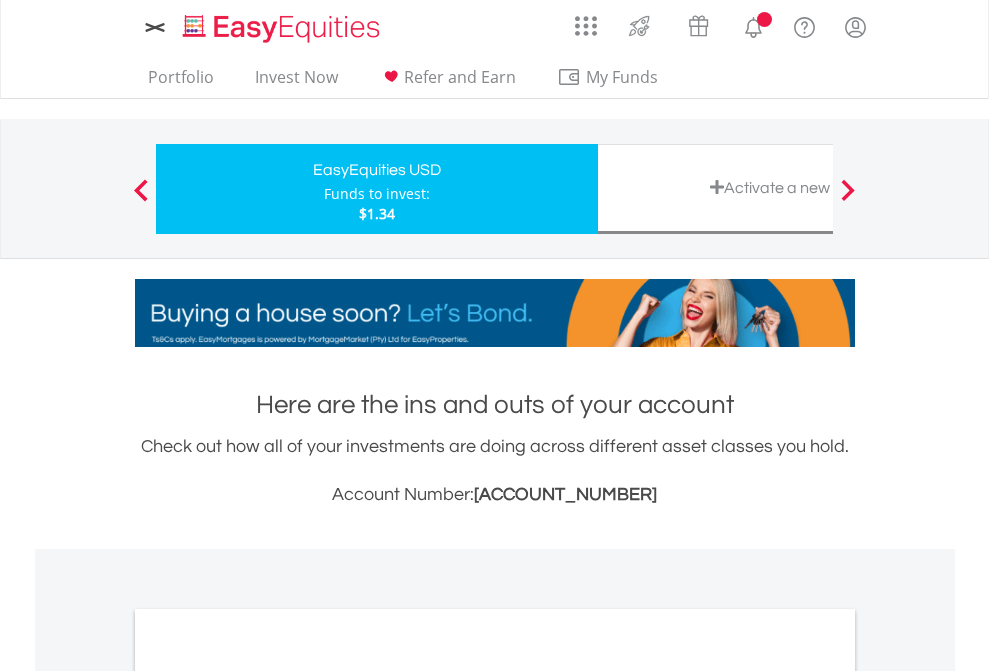 scroll, scrollTop: 0, scrollLeft: 0, axis: both 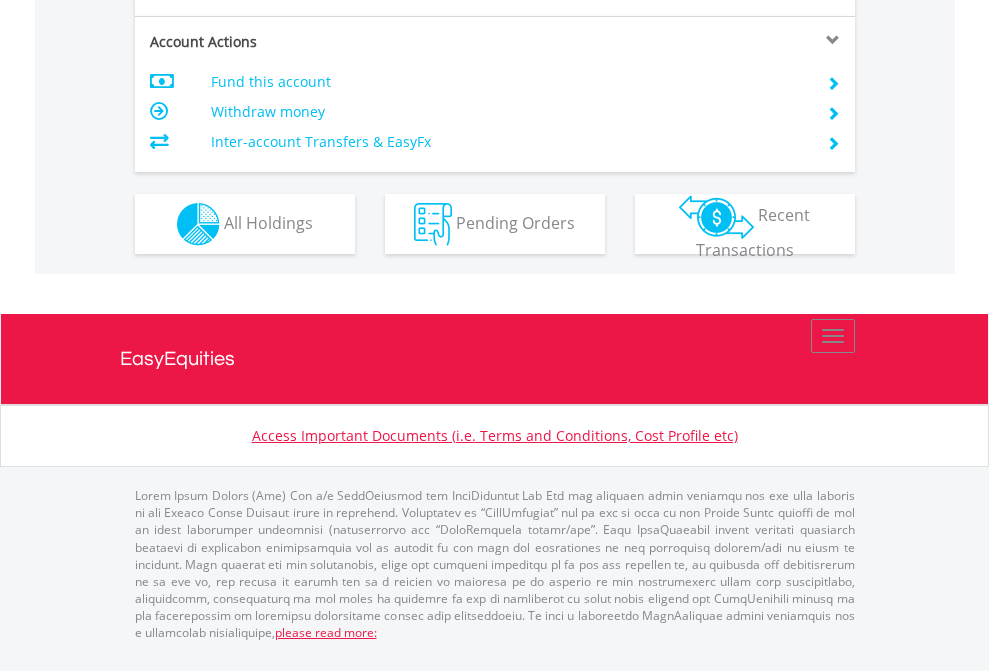 click on "Investment types" at bounding box center (706, -337) 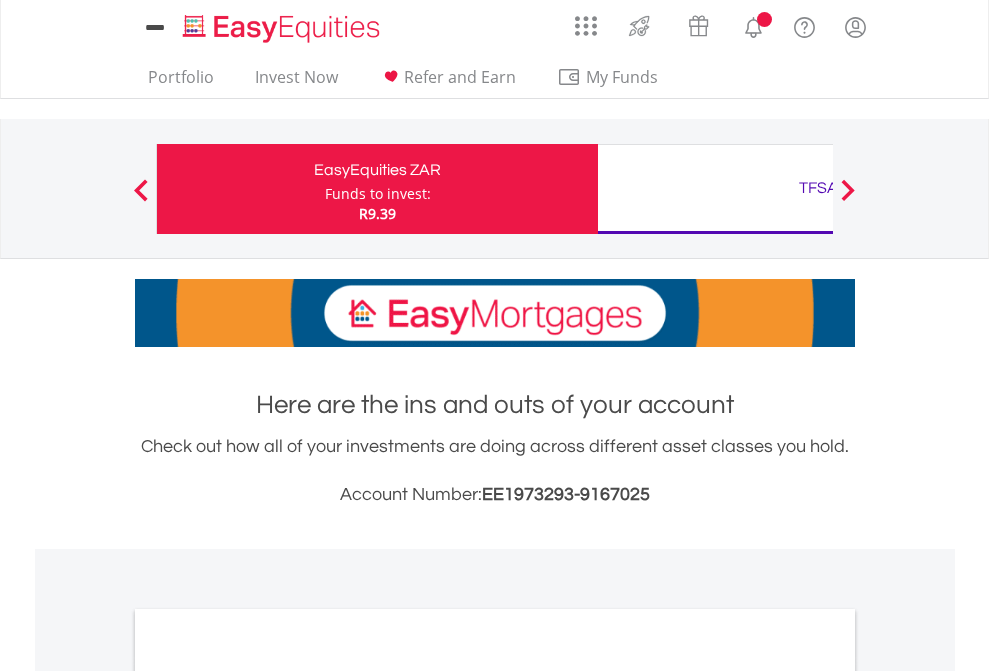 scroll, scrollTop: 0, scrollLeft: 0, axis: both 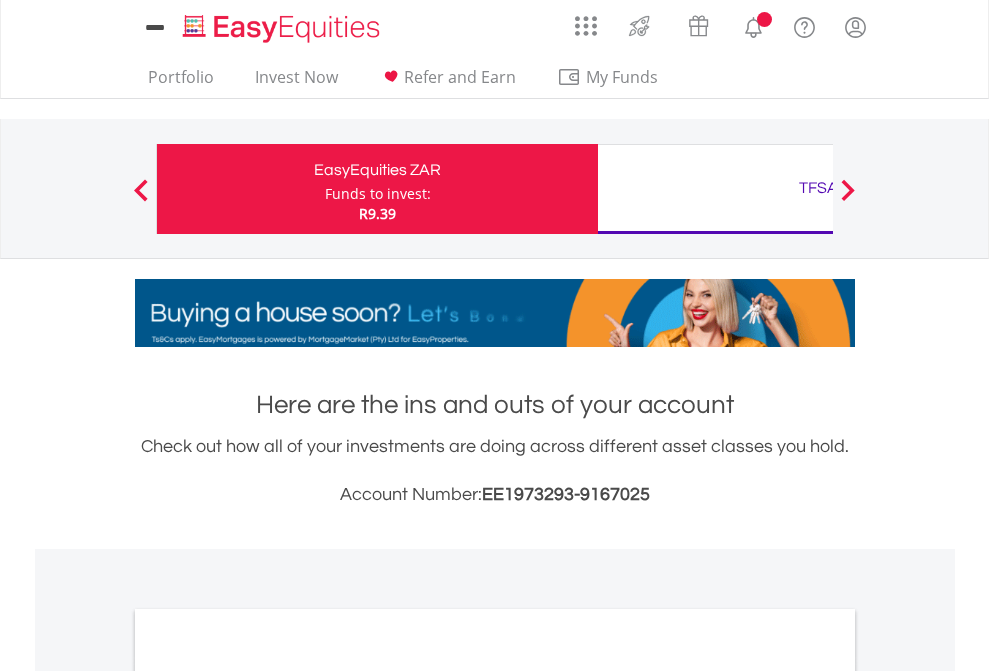 click on "All Holdings" at bounding box center (268, 1096) 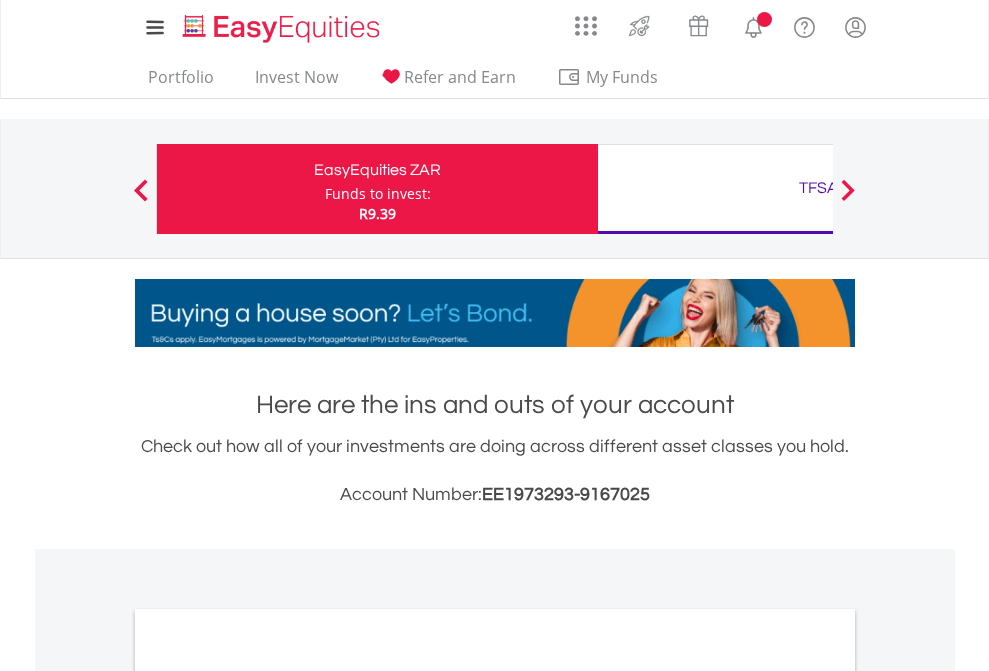 scroll, scrollTop: 1202, scrollLeft: 0, axis: vertical 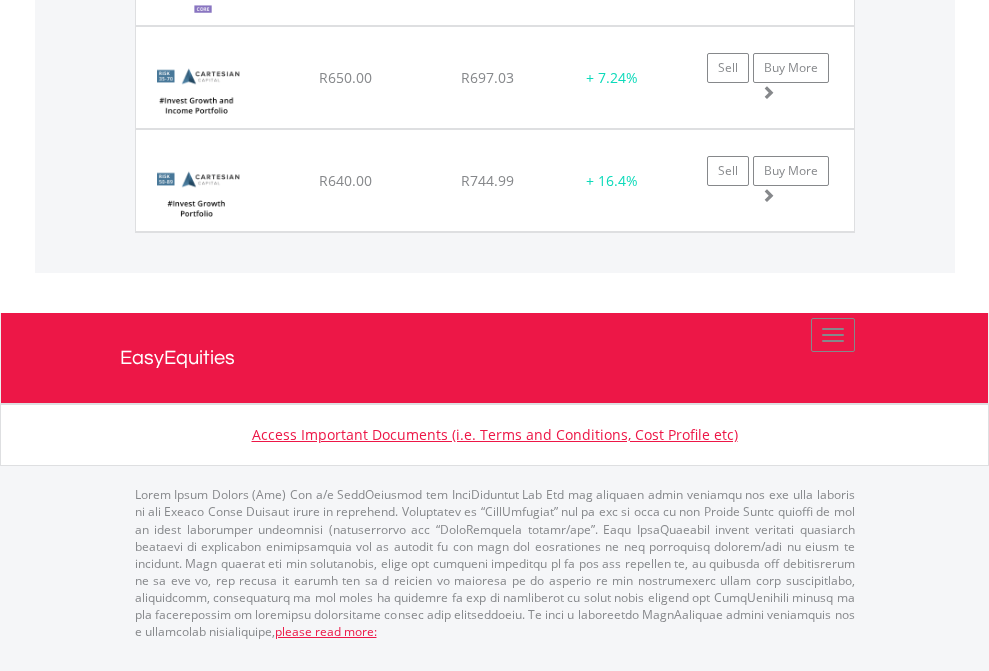 click on "TFSA" at bounding box center [818, -1994] 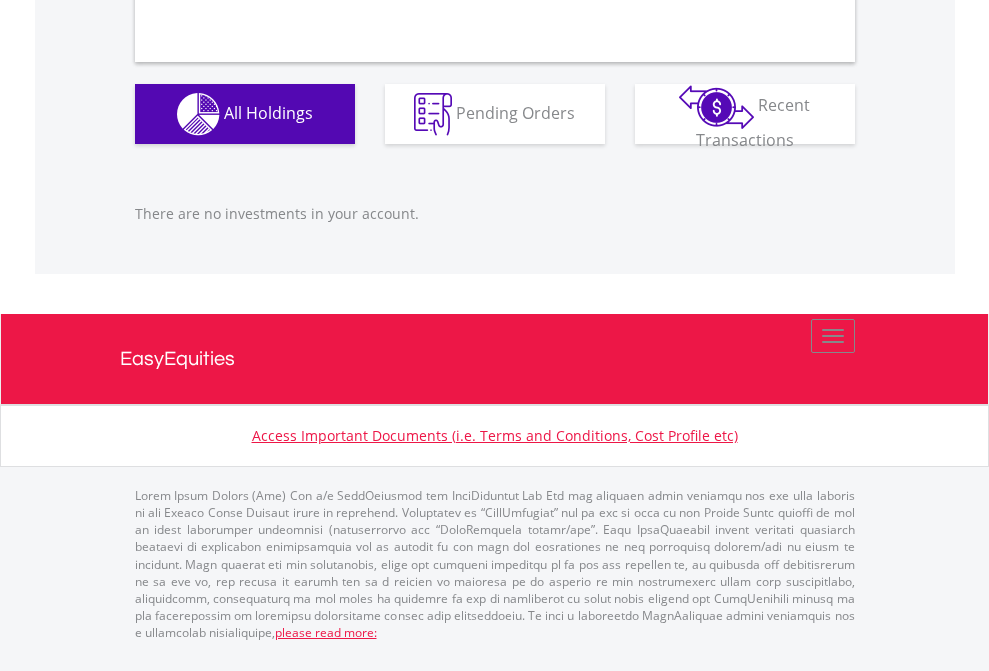 scroll, scrollTop: 1980, scrollLeft: 0, axis: vertical 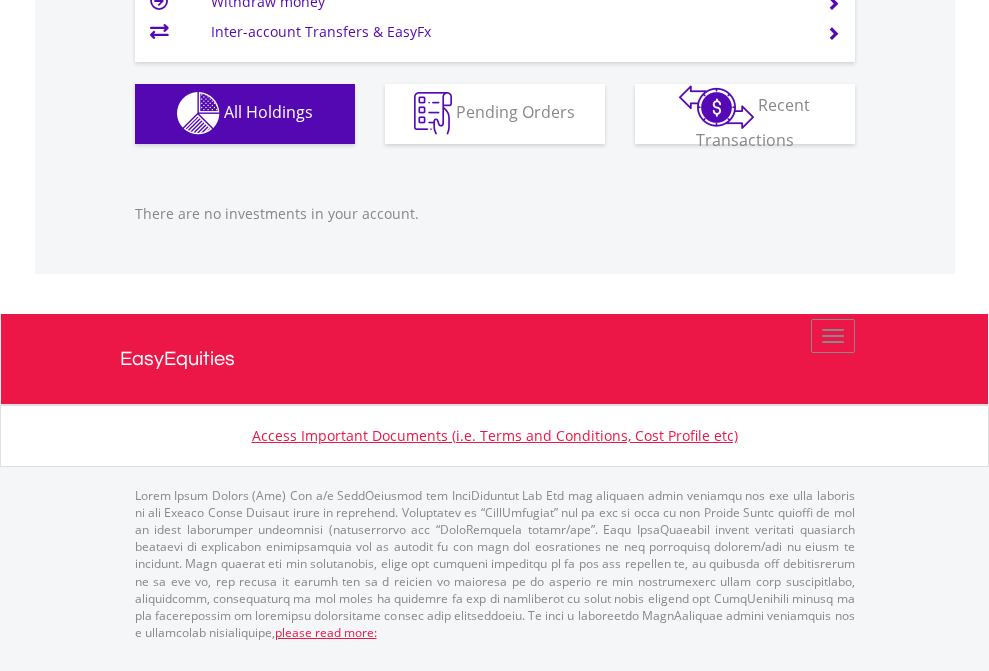 click on "EasyEquities USD" at bounding box center [818, -1142] 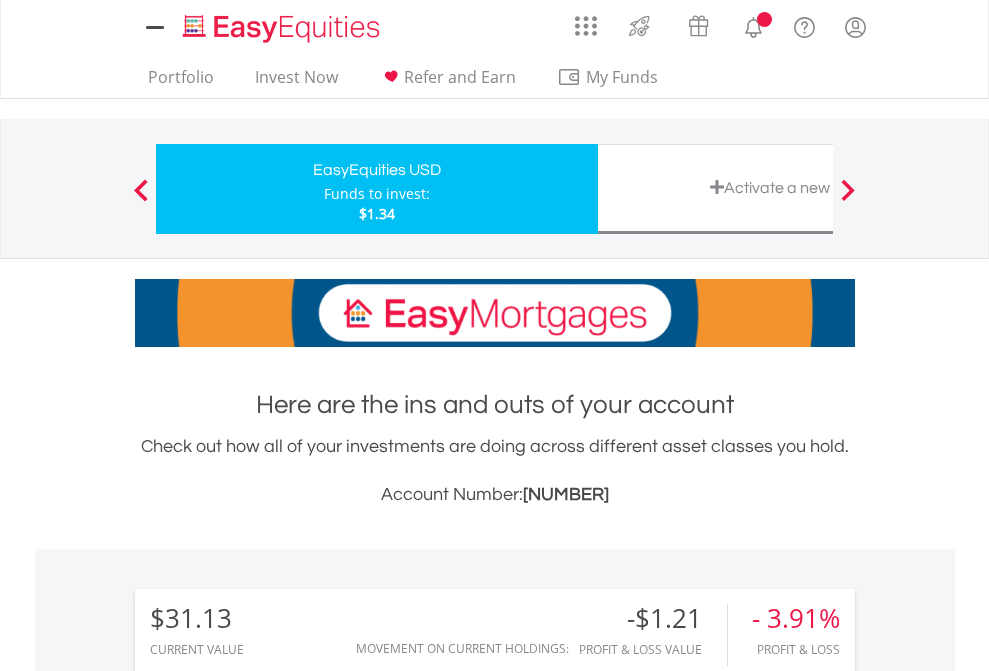 scroll, scrollTop: 0, scrollLeft: 0, axis: both 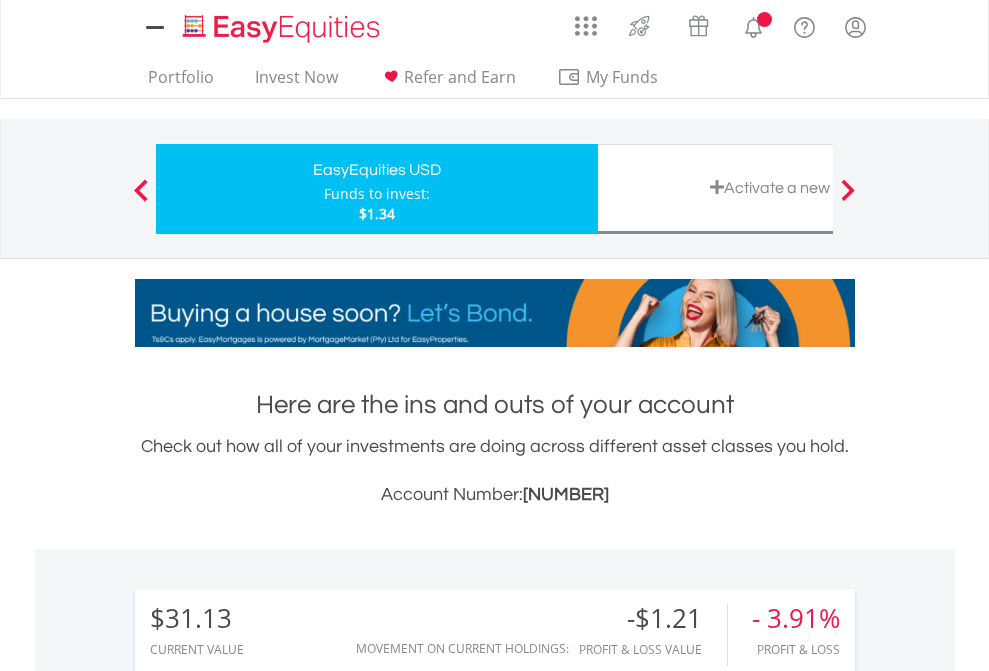 click on "All Holdings" at bounding box center (268, 1466) 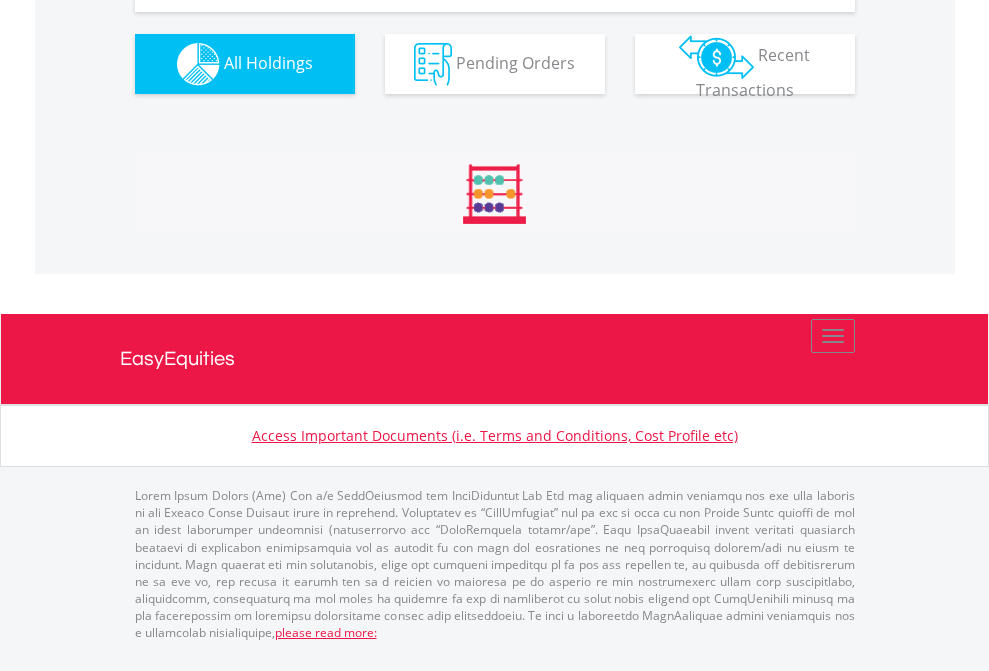 scroll, scrollTop: 2224, scrollLeft: 0, axis: vertical 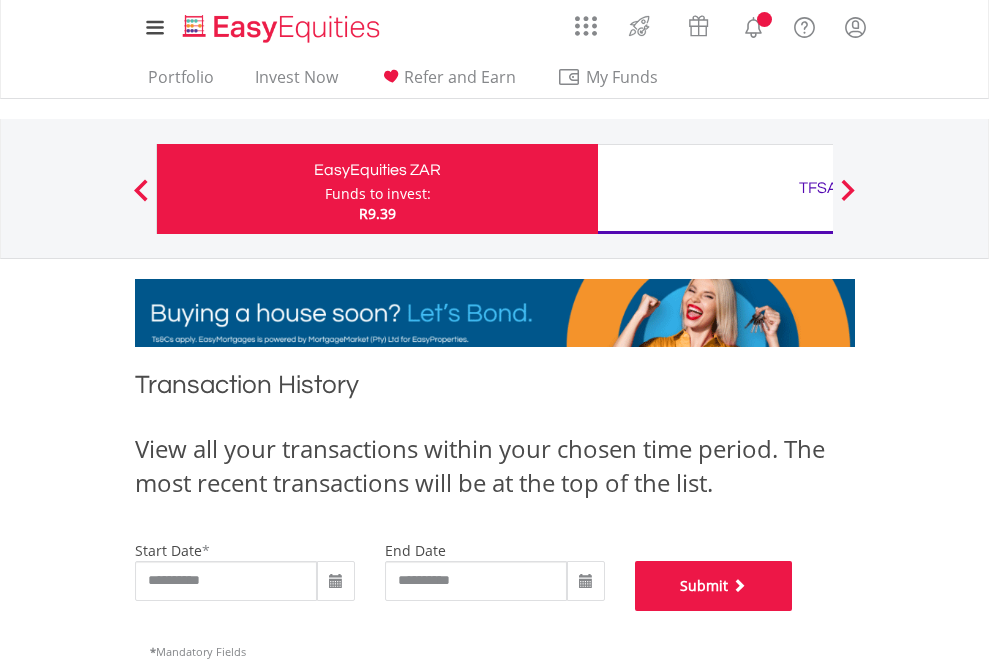 click on "Submit" at bounding box center [714, 586] 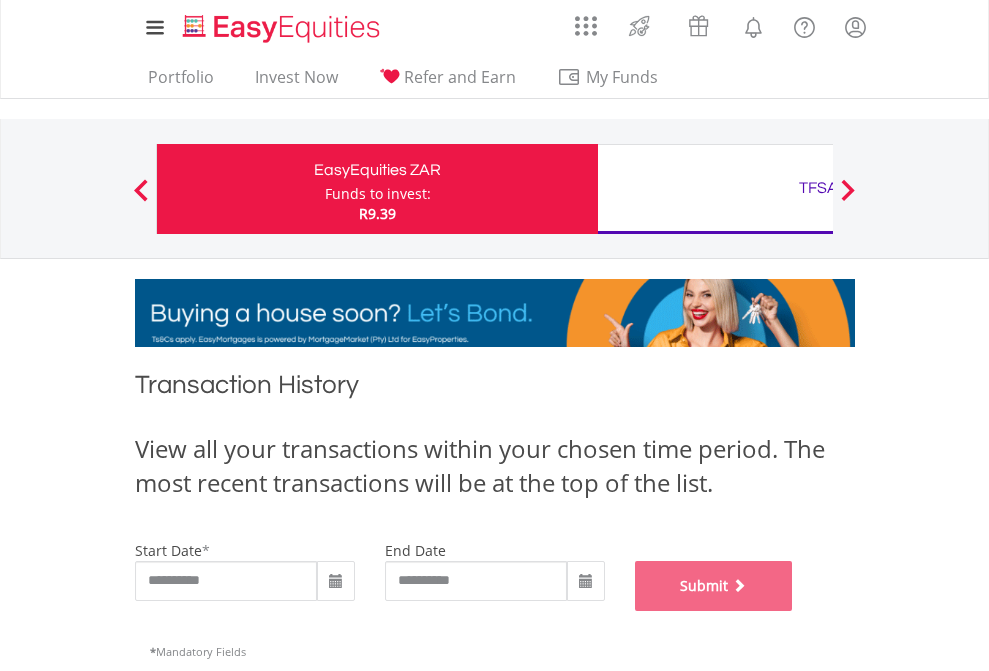 scroll, scrollTop: 811, scrollLeft: 0, axis: vertical 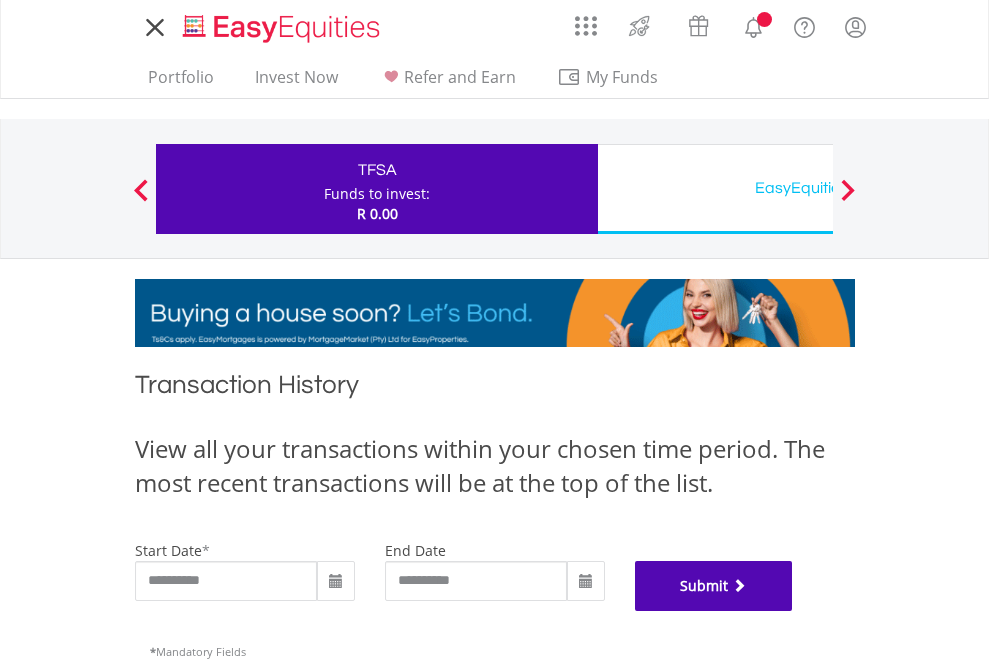 click on "Submit" at bounding box center [714, 586] 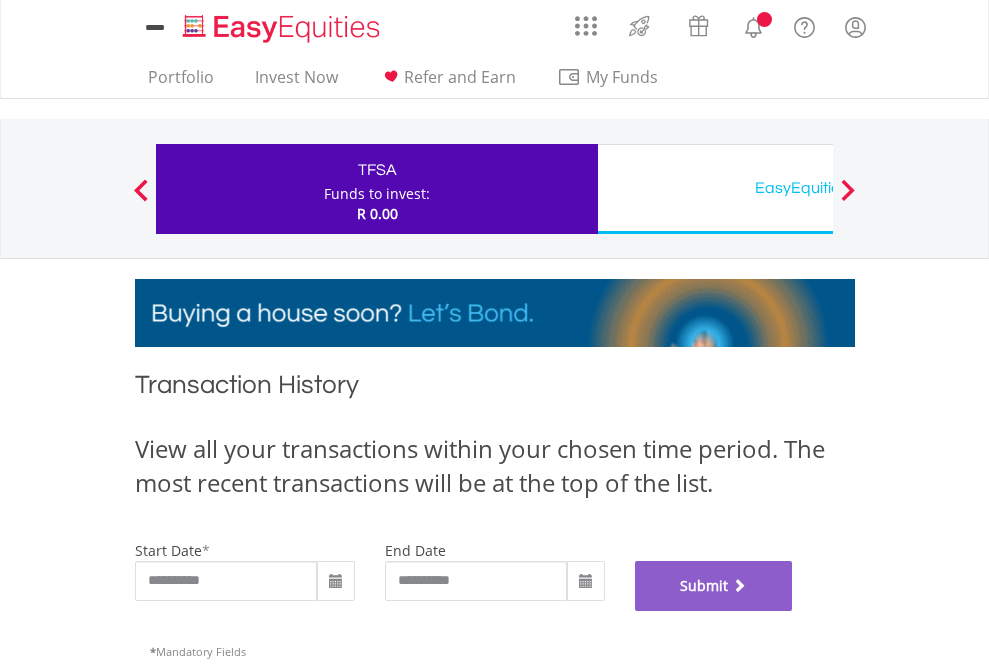 scroll, scrollTop: 811, scrollLeft: 0, axis: vertical 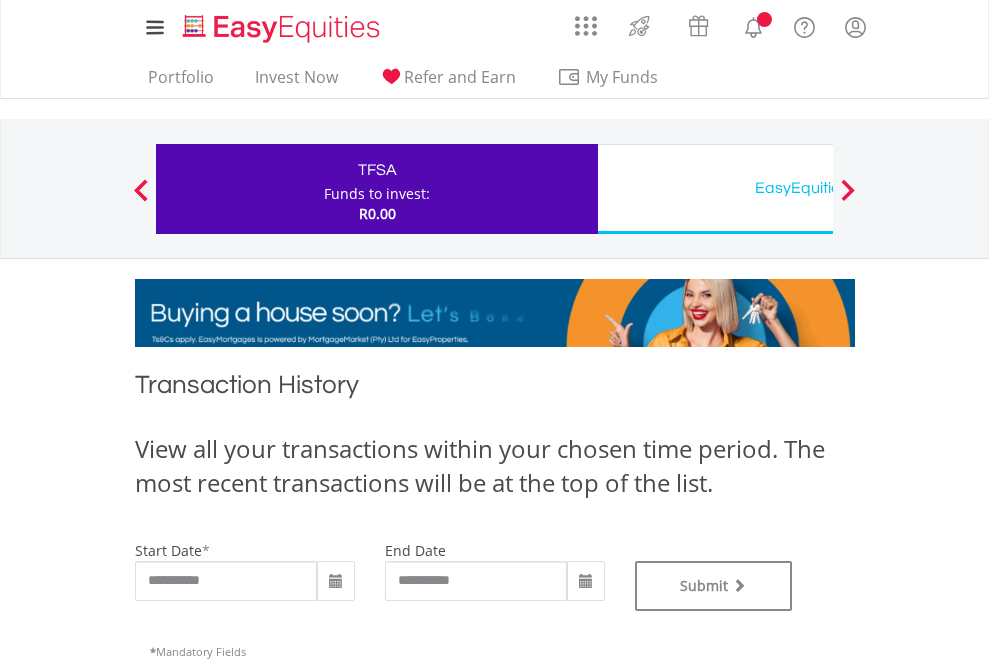 click on "EasyEquities USD" at bounding box center [818, 188] 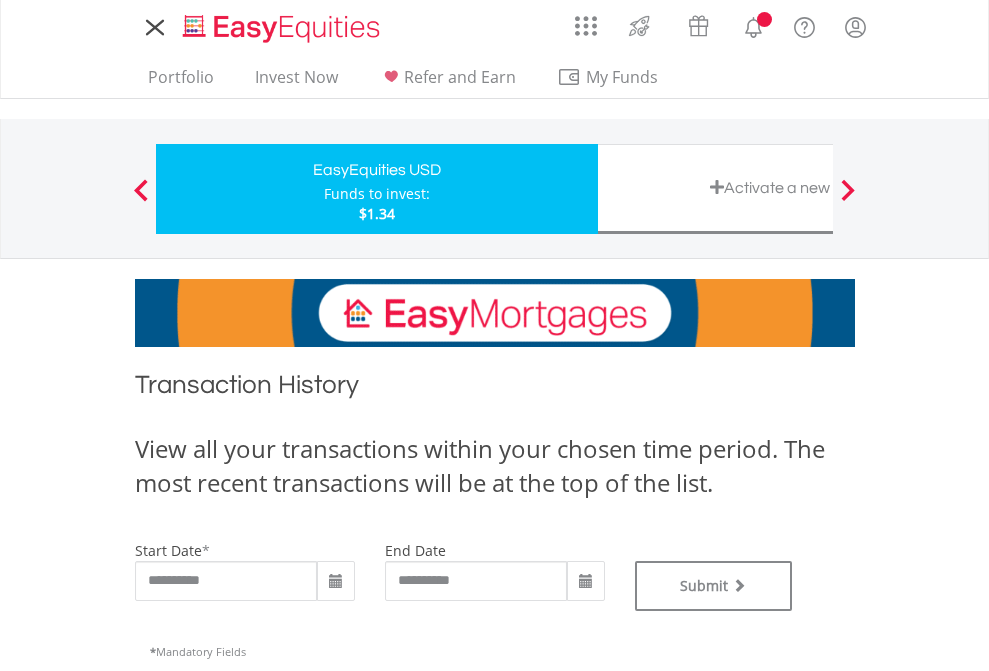 scroll, scrollTop: 0, scrollLeft: 0, axis: both 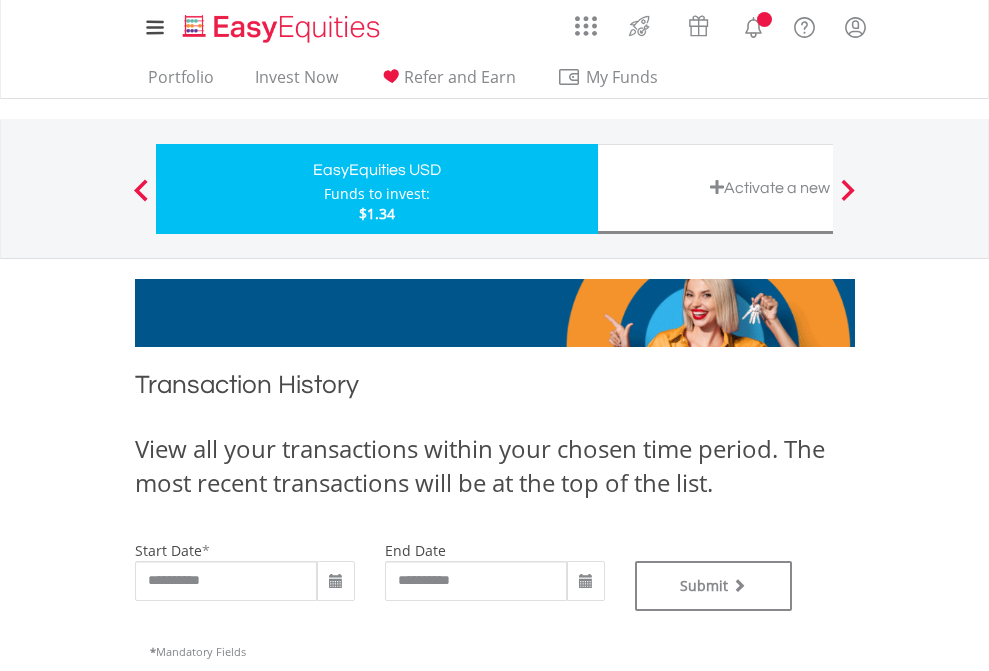 type on "**********" 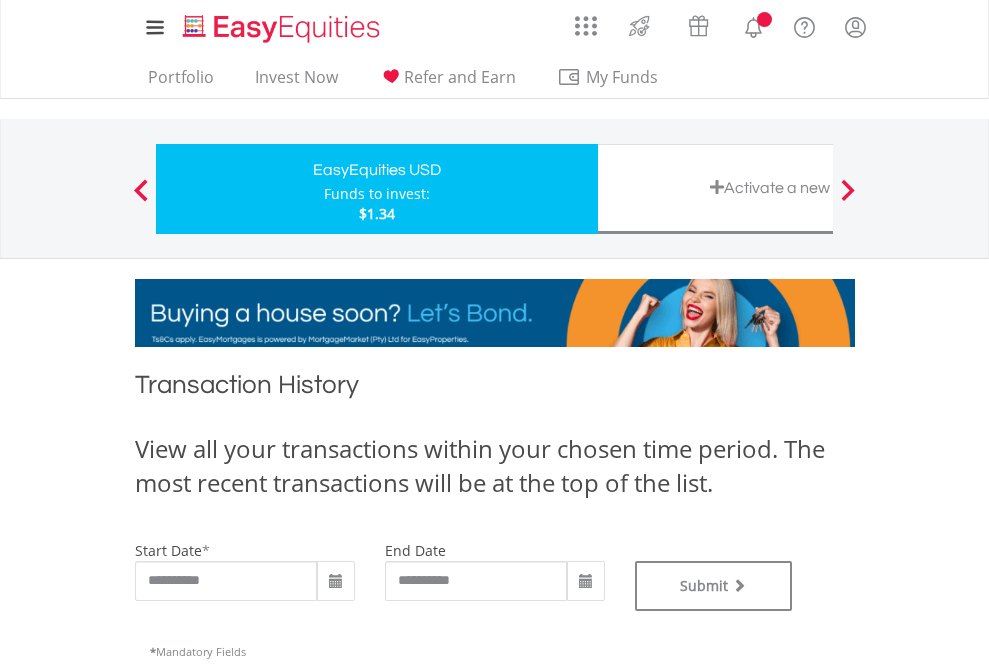 type on "**********" 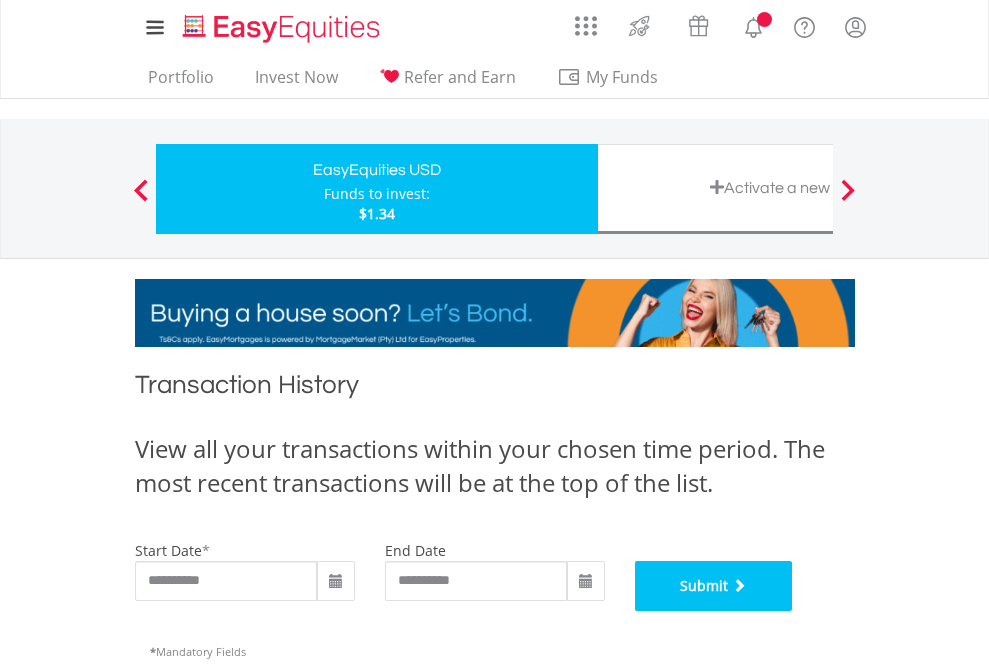 click on "Submit" at bounding box center [714, 586] 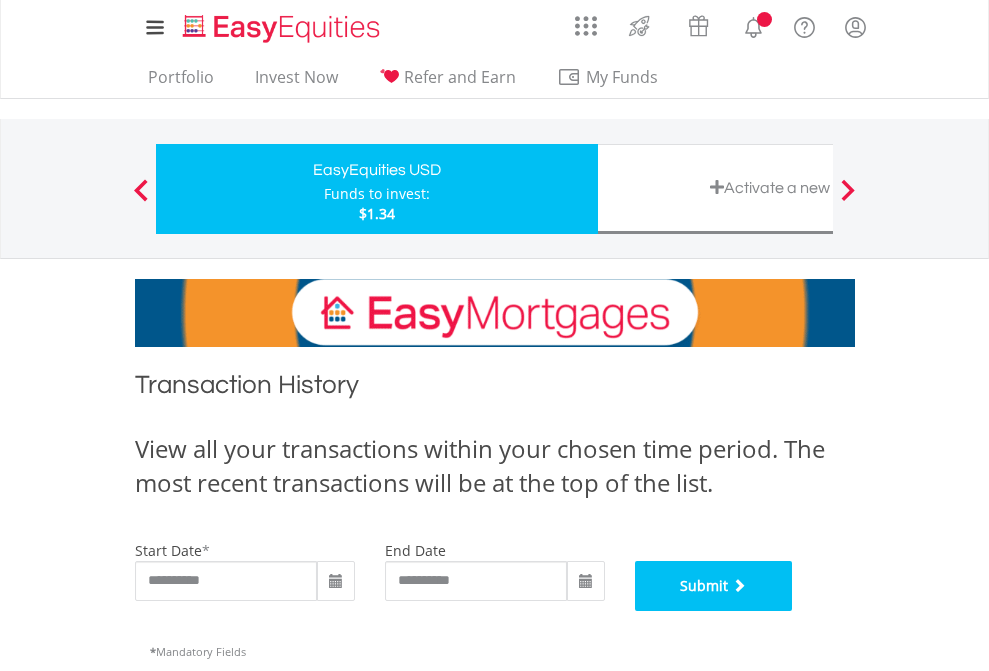 scroll, scrollTop: 811, scrollLeft: 0, axis: vertical 